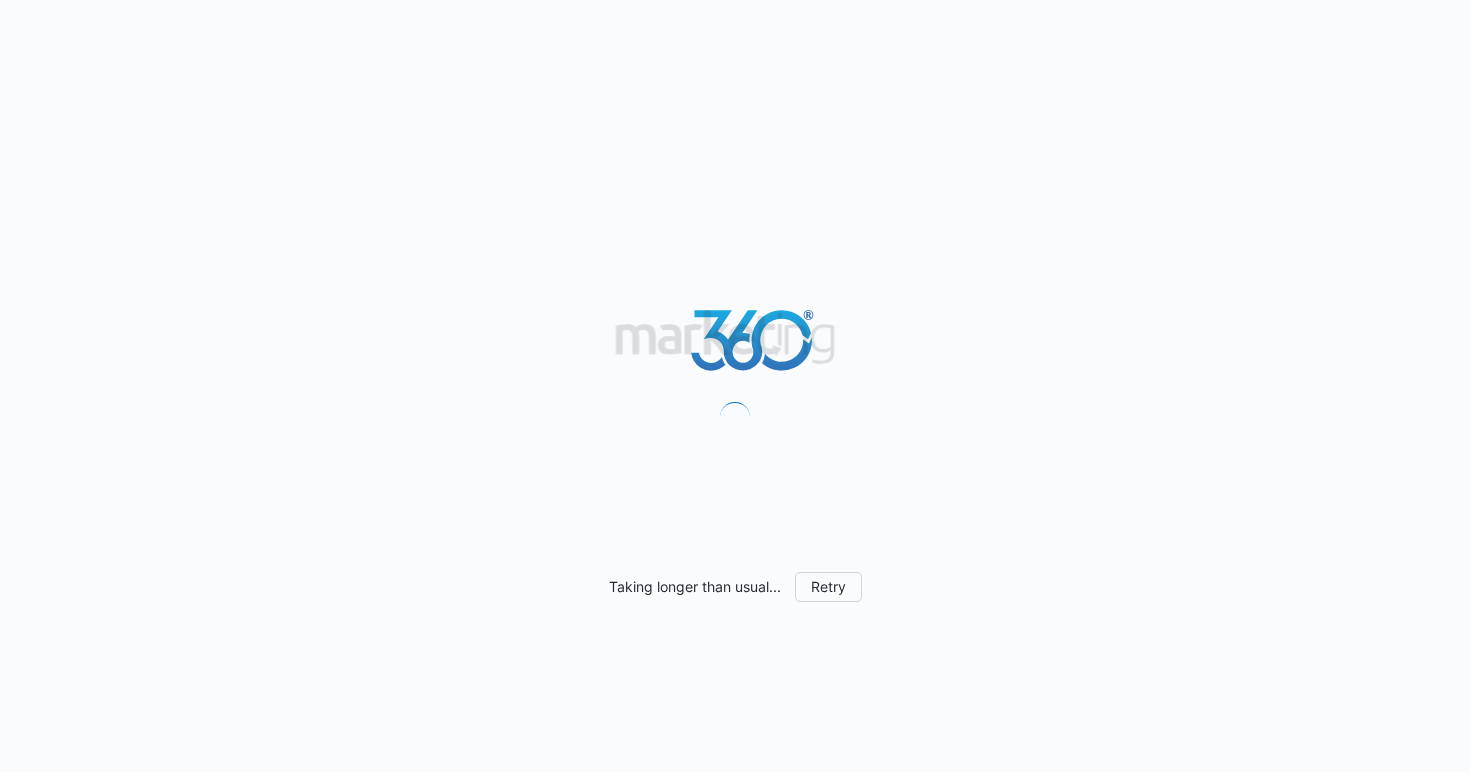 scroll, scrollTop: 0, scrollLeft: 0, axis: both 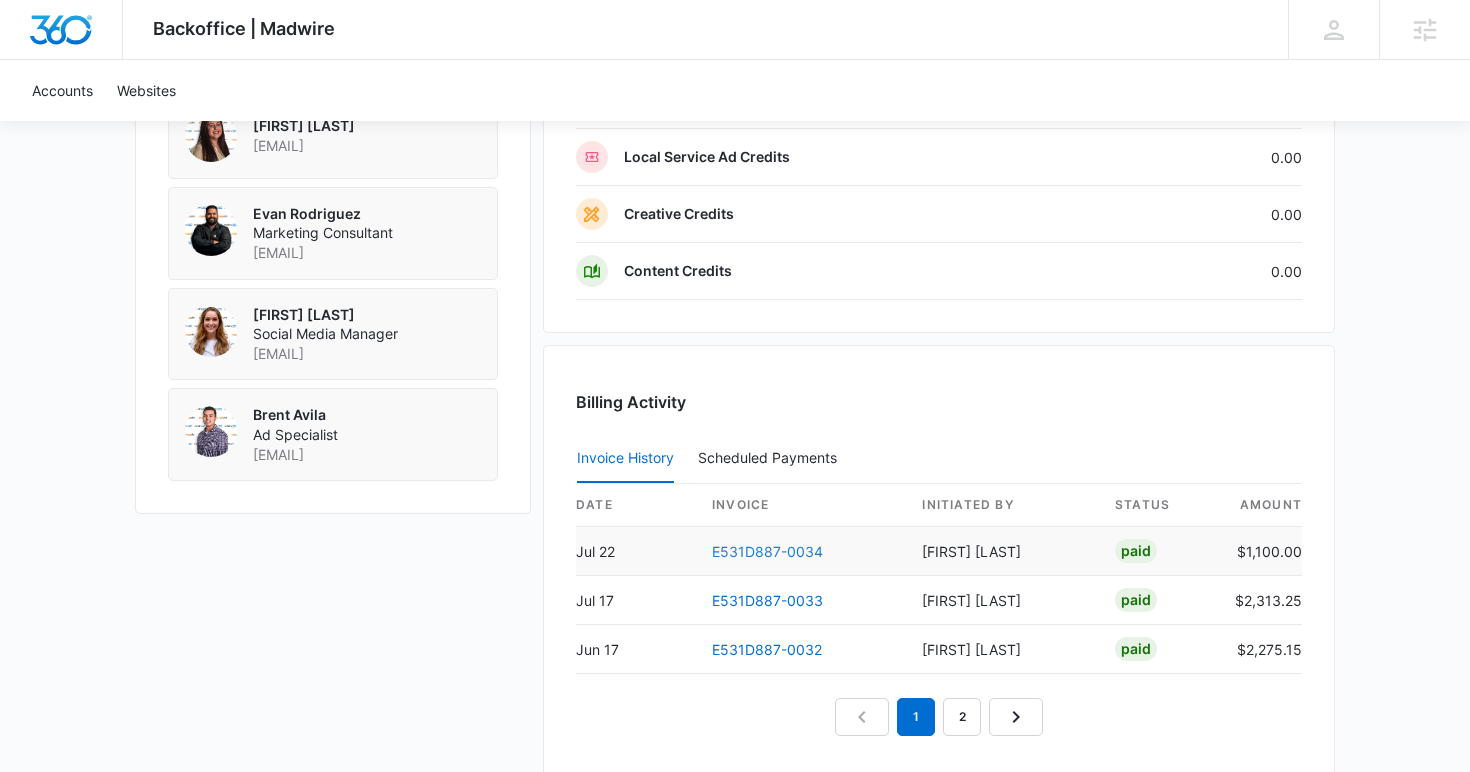 click on "E531D887-0034" at bounding box center (767, 551) 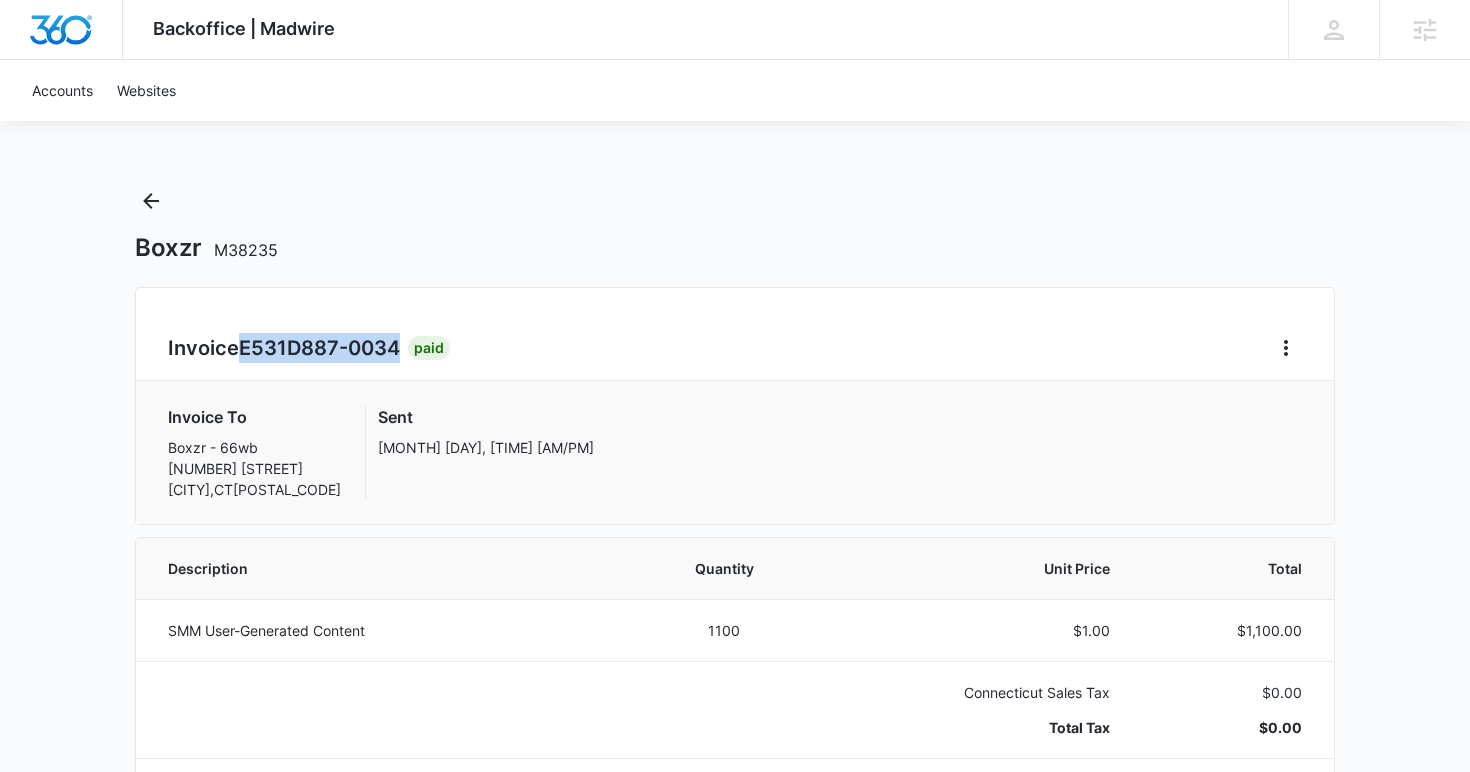 drag, startPoint x: 408, startPoint y: 336, endPoint x: 244, endPoint y: 355, distance: 165.09694 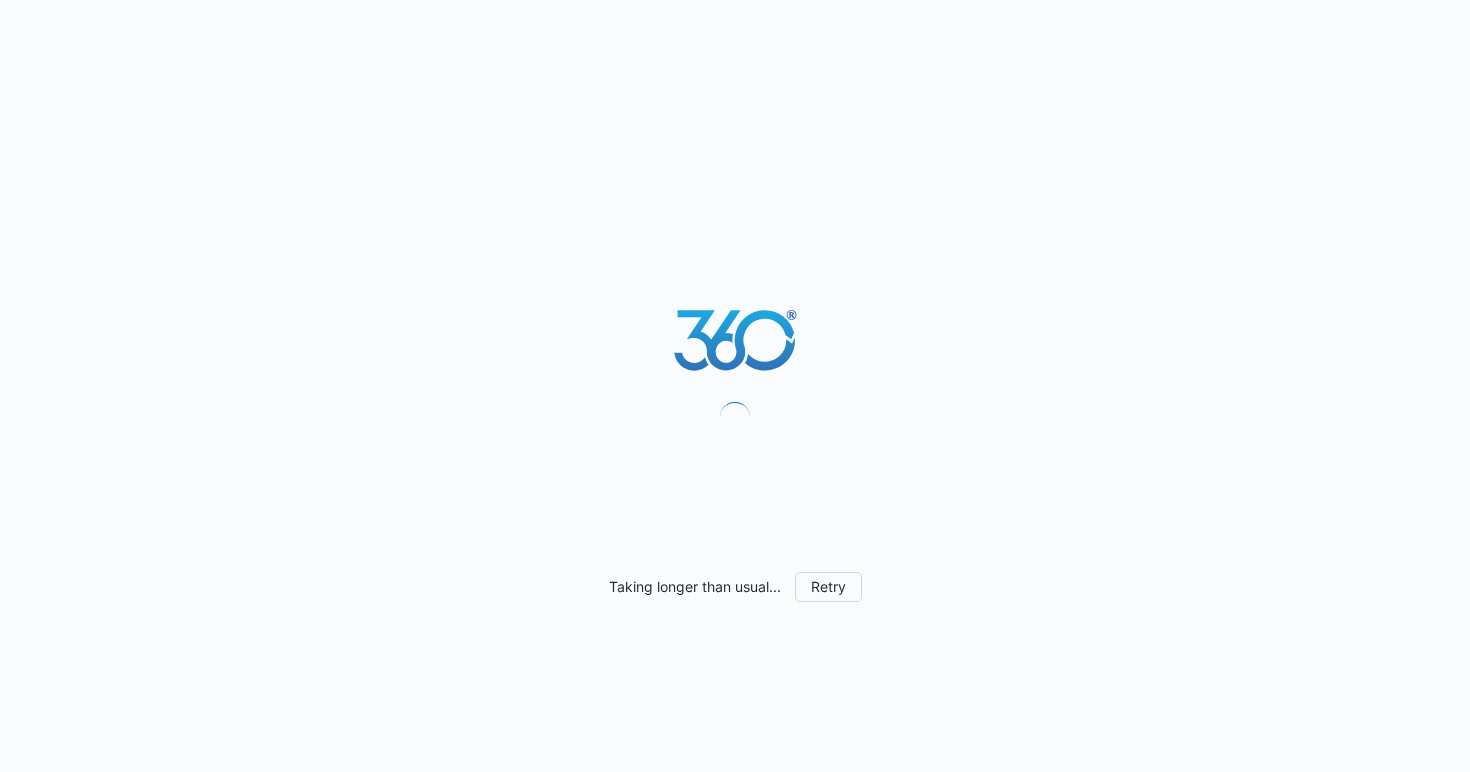 scroll, scrollTop: 0, scrollLeft: 0, axis: both 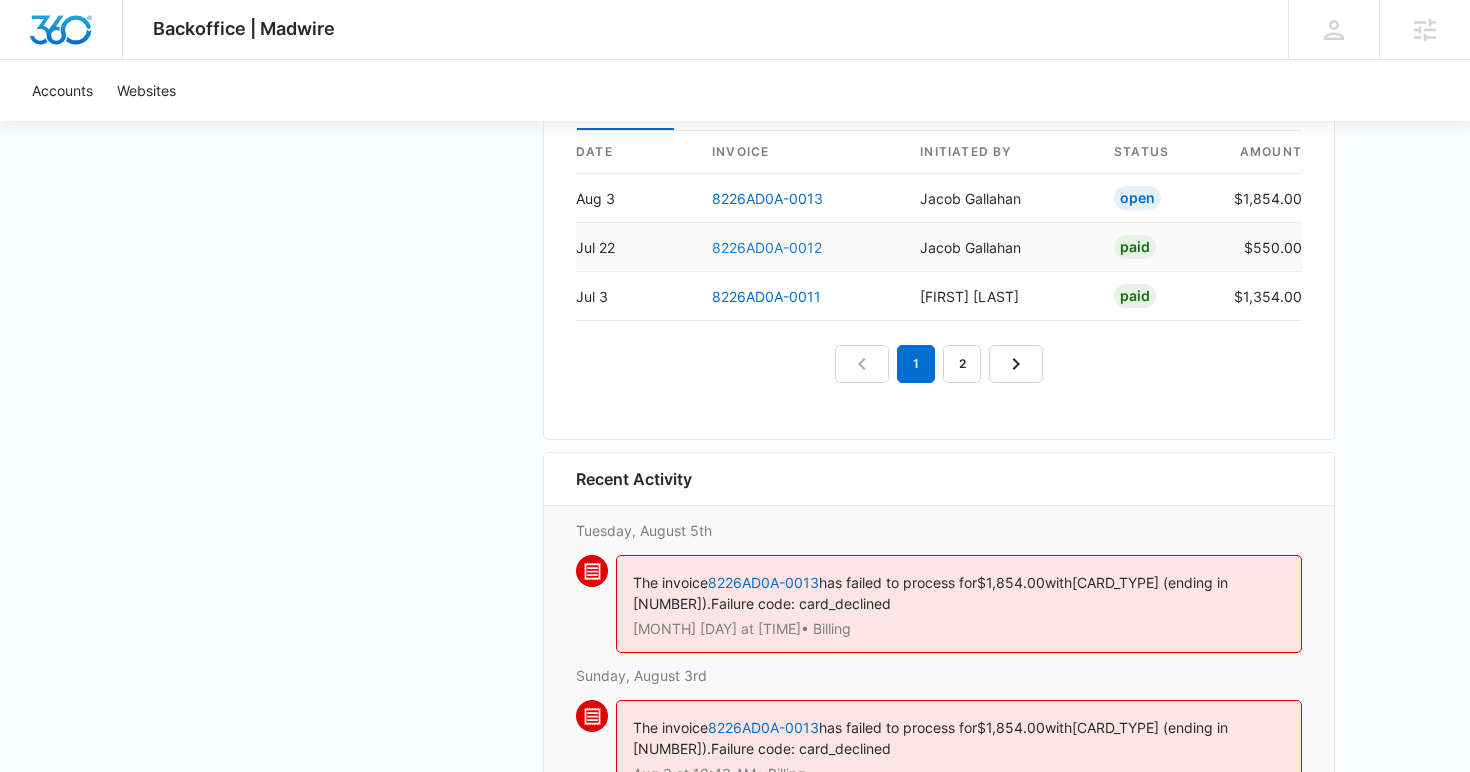 click on "8226AD0A-0012" at bounding box center [767, 247] 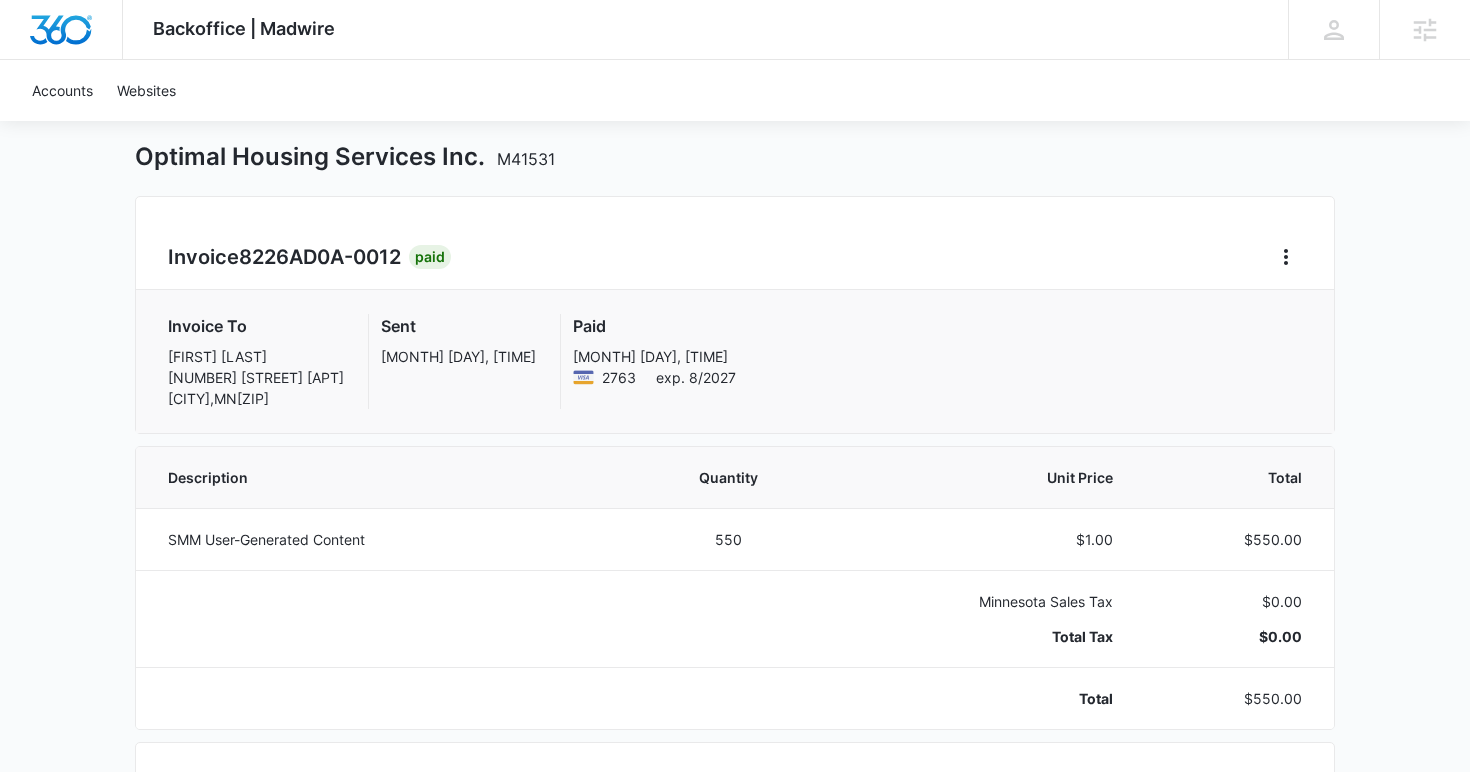 scroll, scrollTop: 92, scrollLeft: 0, axis: vertical 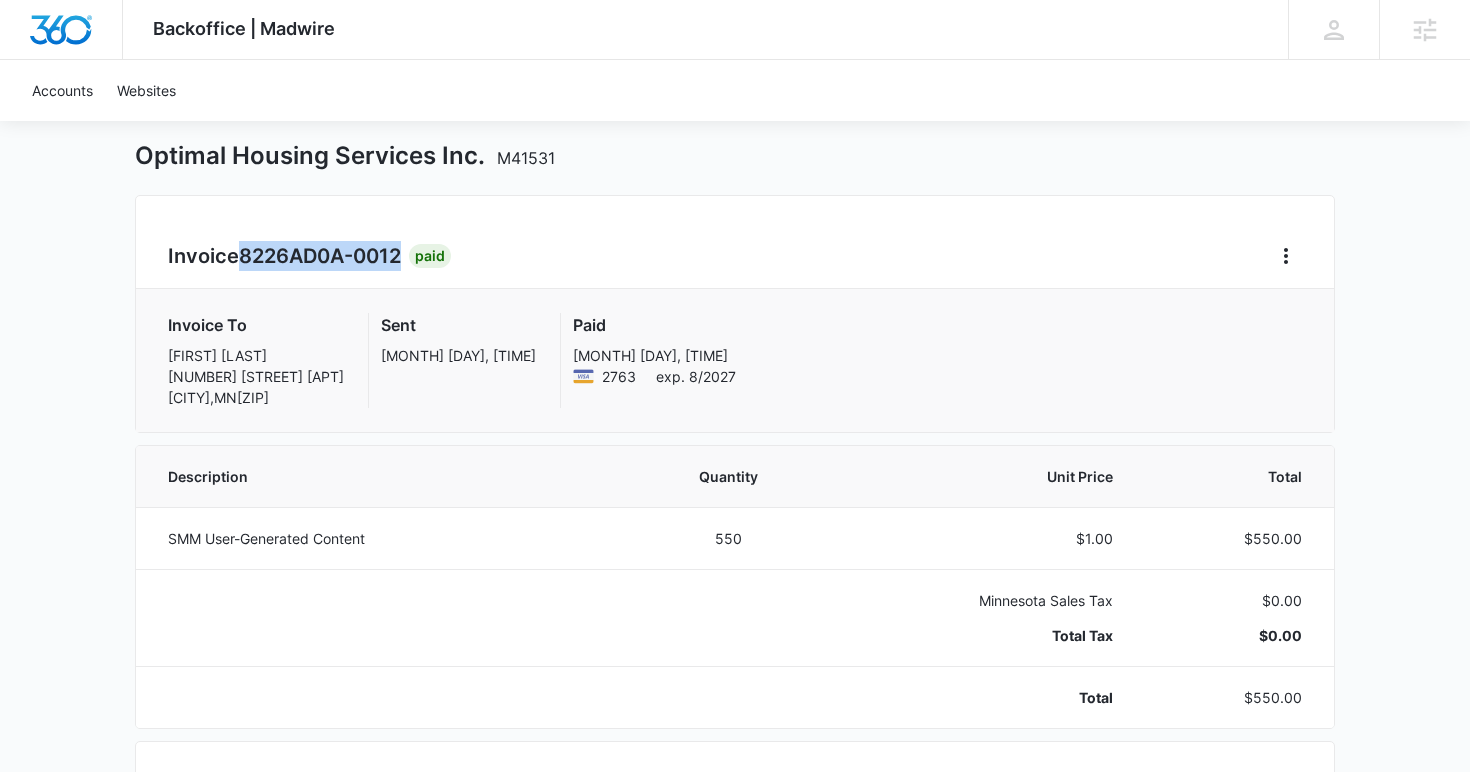 drag, startPoint x: 381, startPoint y: 253, endPoint x: 245, endPoint y: 258, distance: 136.09187 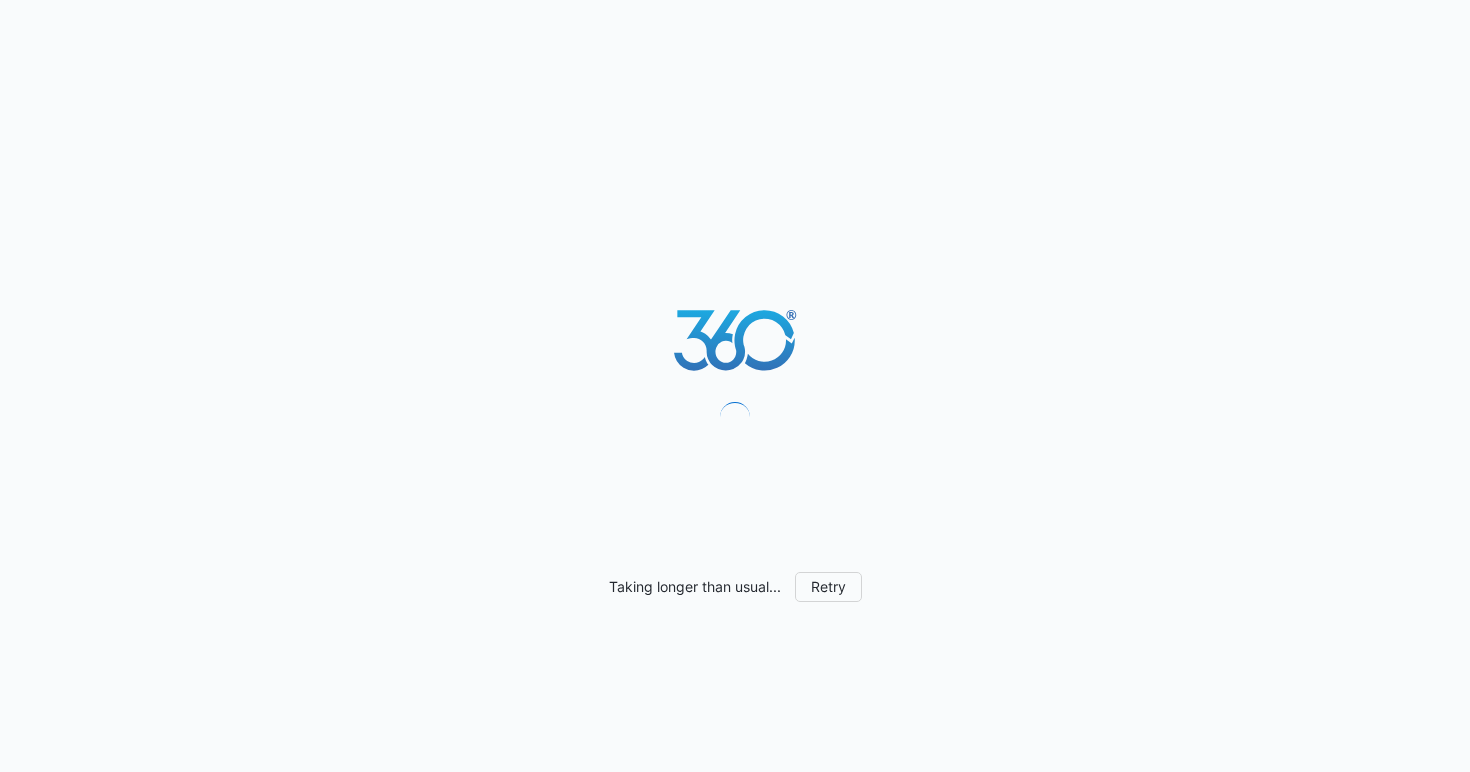 scroll, scrollTop: 0, scrollLeft: 0, axis: both 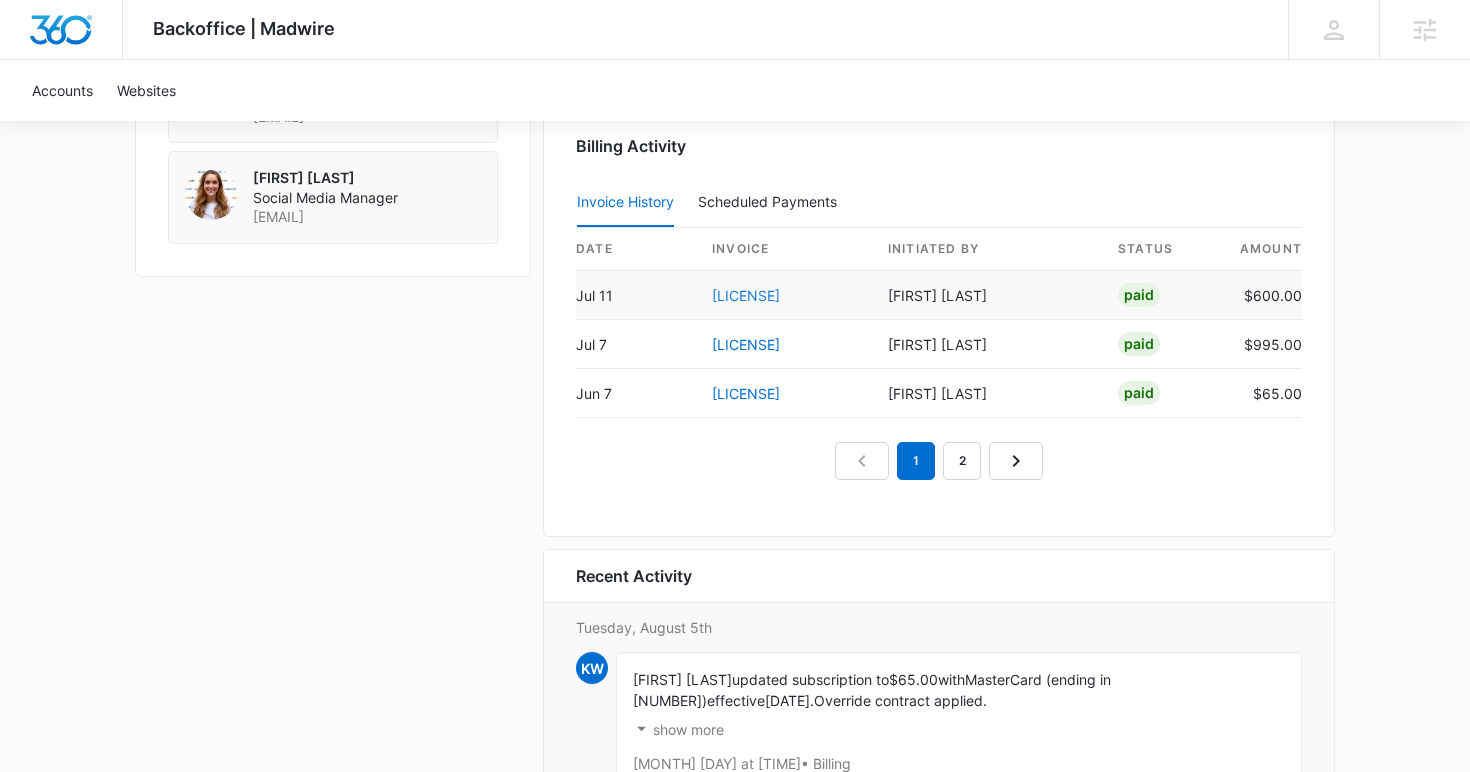 click on "[LICENSE]" at bounding box center [746, 295] 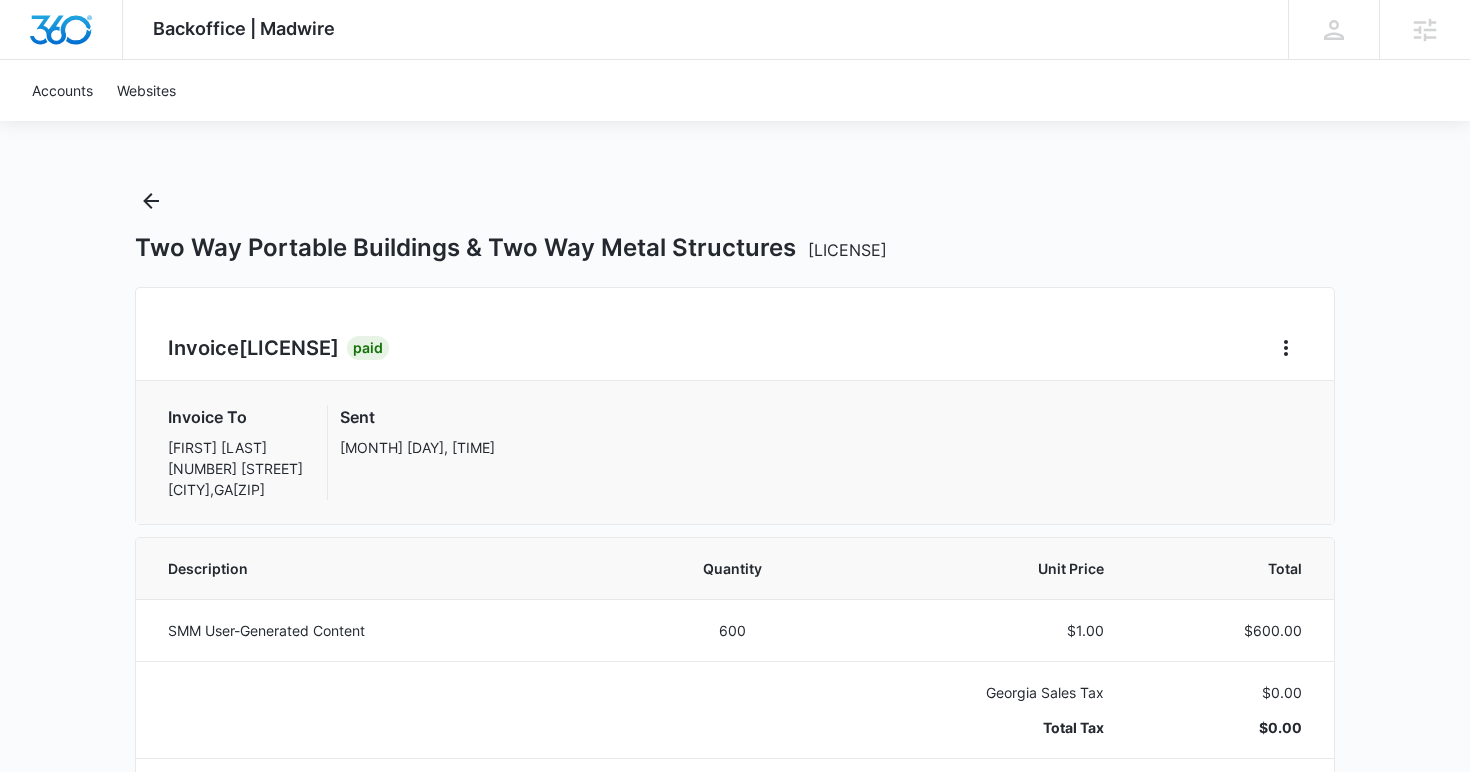 drag, startPoint x: 409, startPoint y: 342, endPoint x: 245, endPoint y: 345, distance: 164.02744 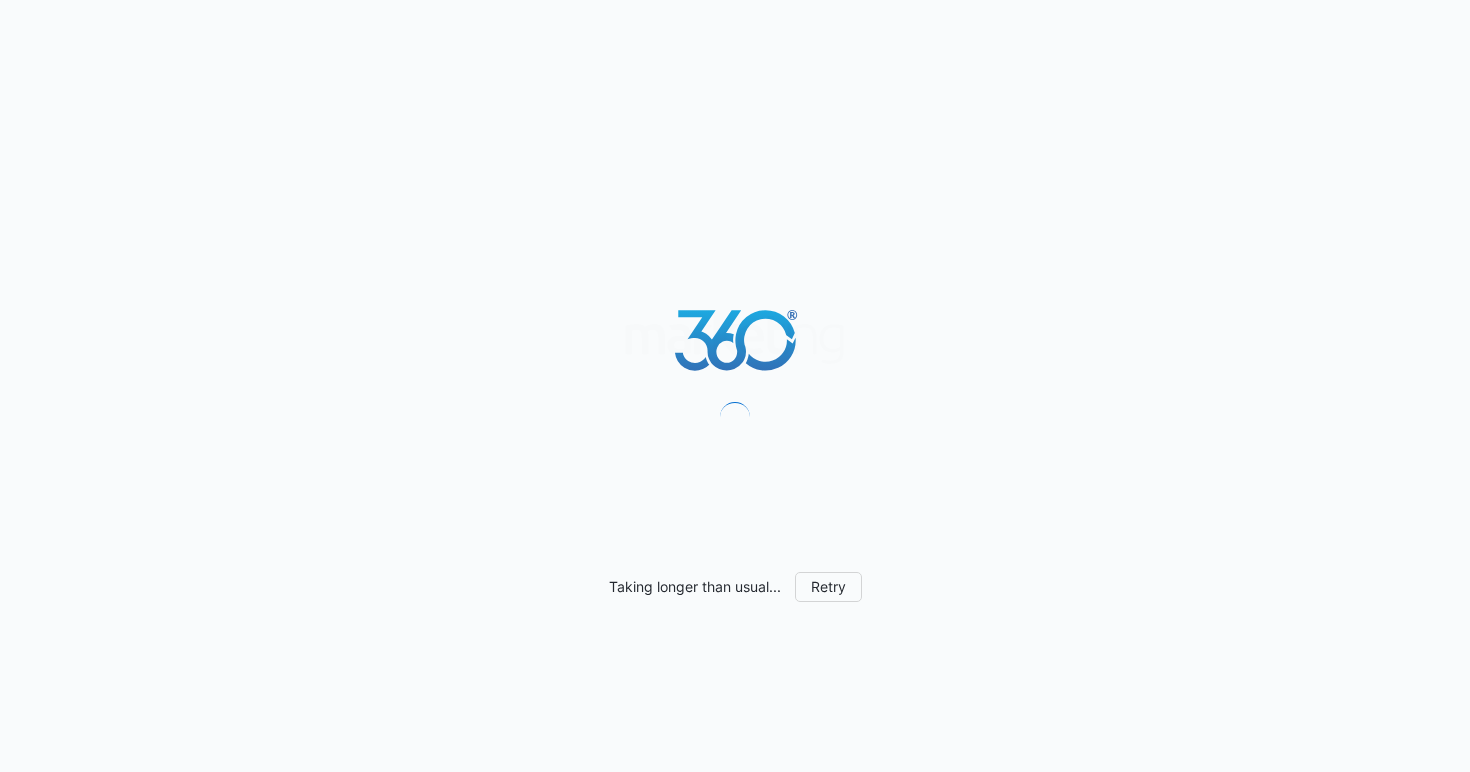 scroll, scrollTop: 0, scrollLeft: 0, axis: both 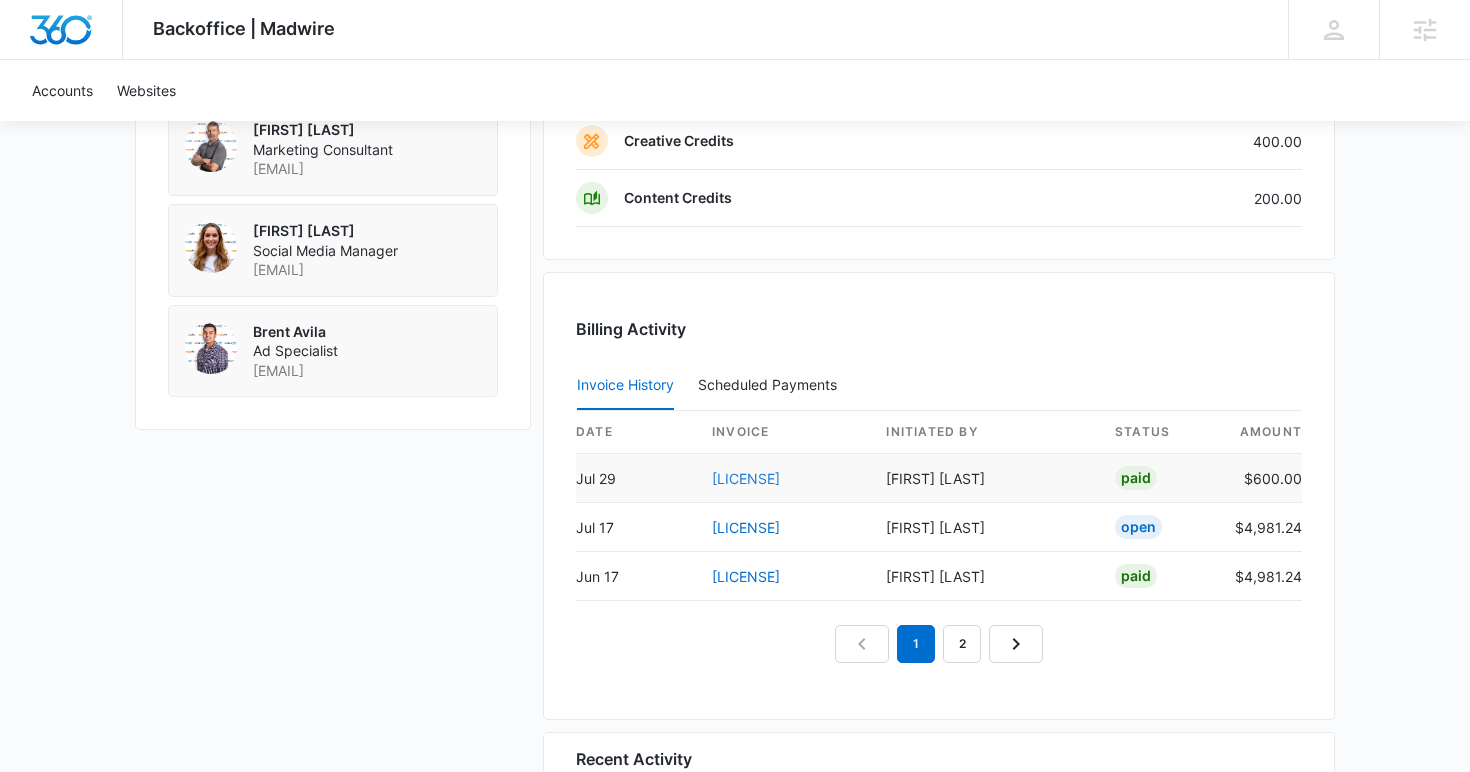 click on "63DEECBA-0009" at bounding box center (746, 478) 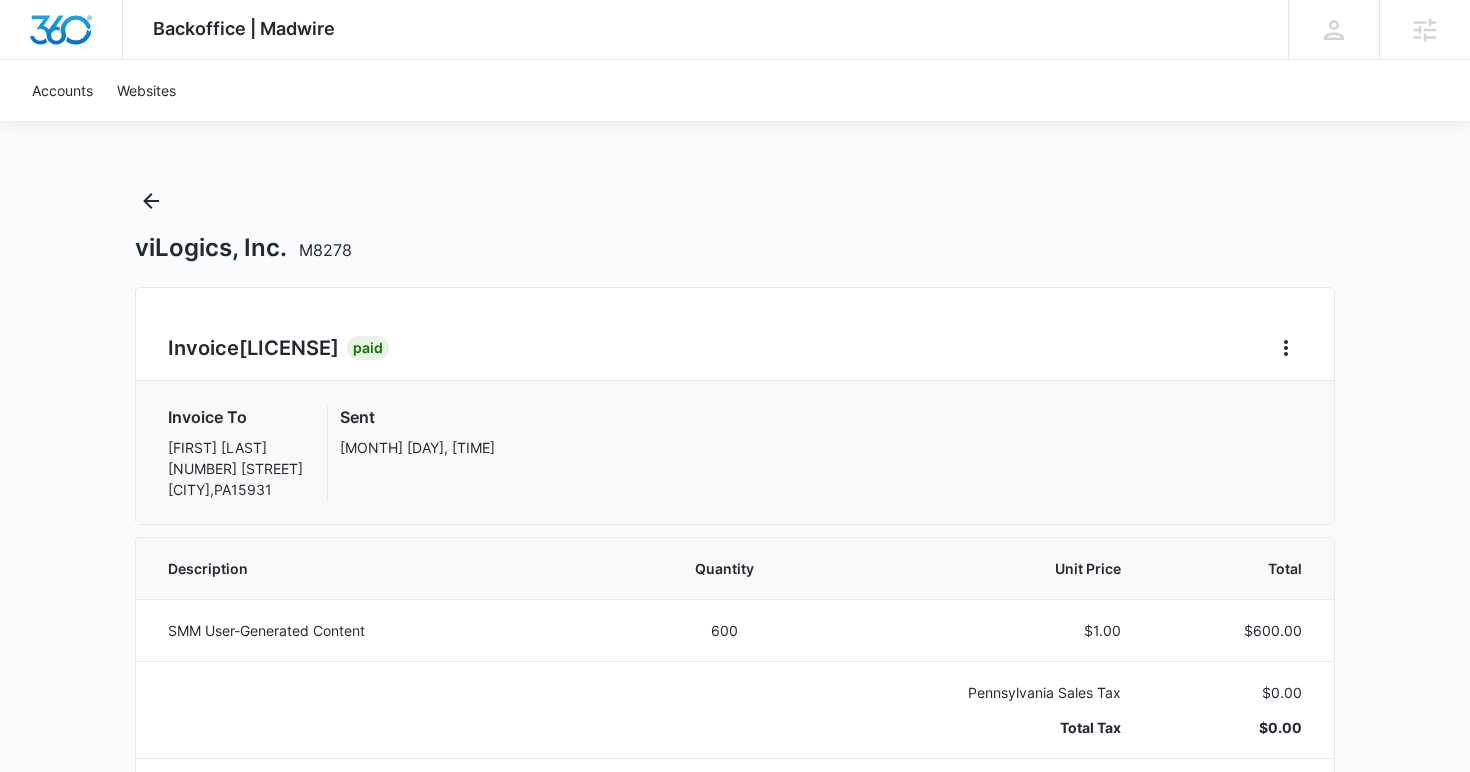 drag, startPoint x: 418, startPoint y: 342, endPoint x: 240, endPoint y: 353, distance: 178.33957 